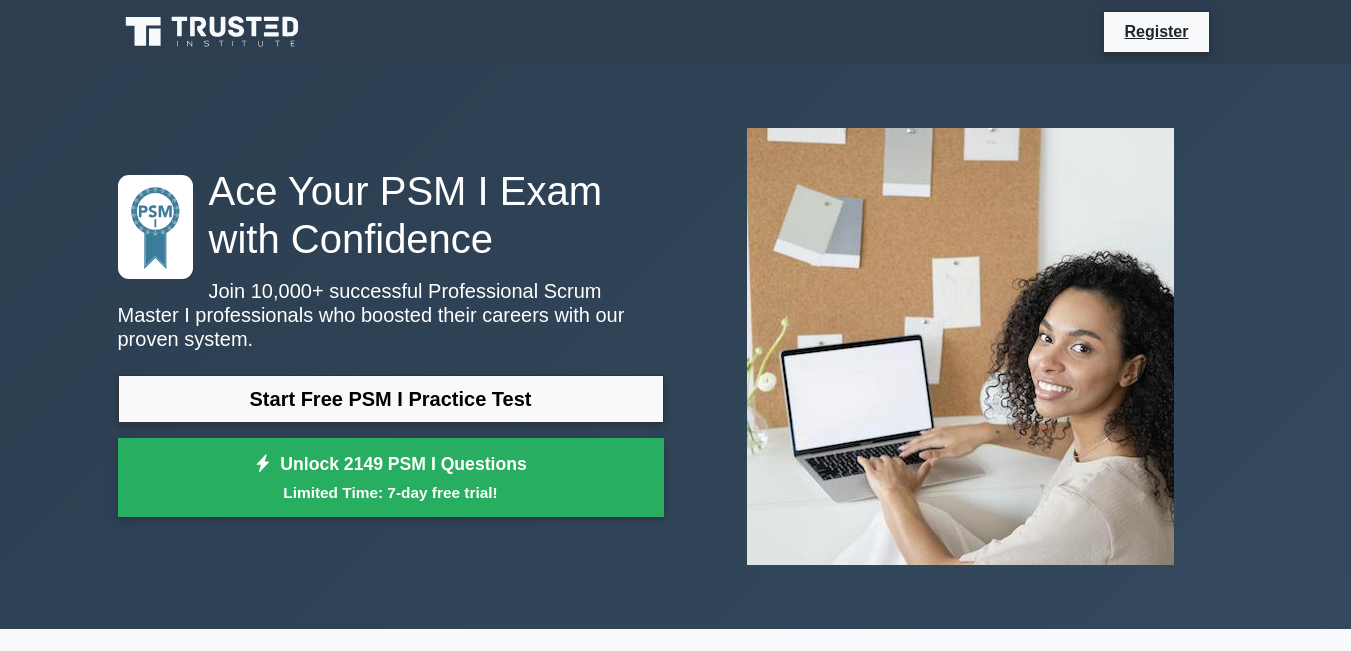 scroll, scrollTop: 0, scrollLeft: 0, axis: both 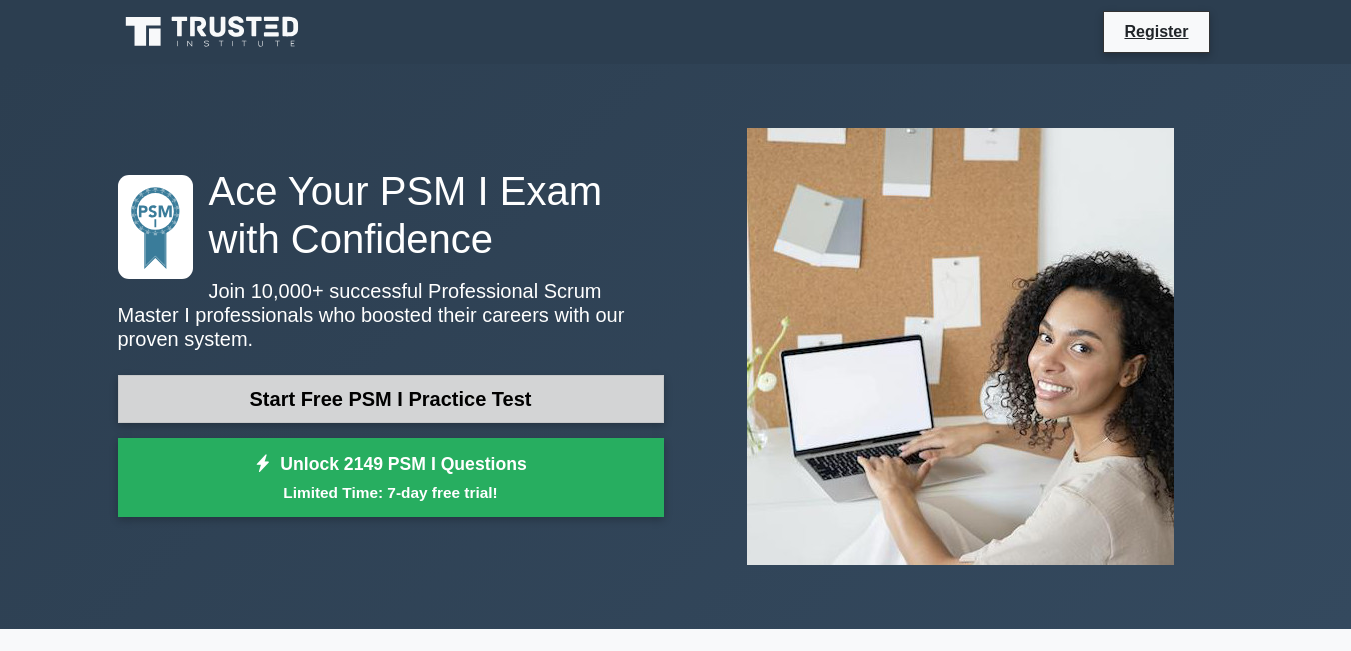 click on "Start Free PSM I Practice Test" at bounding box center (391, 399) 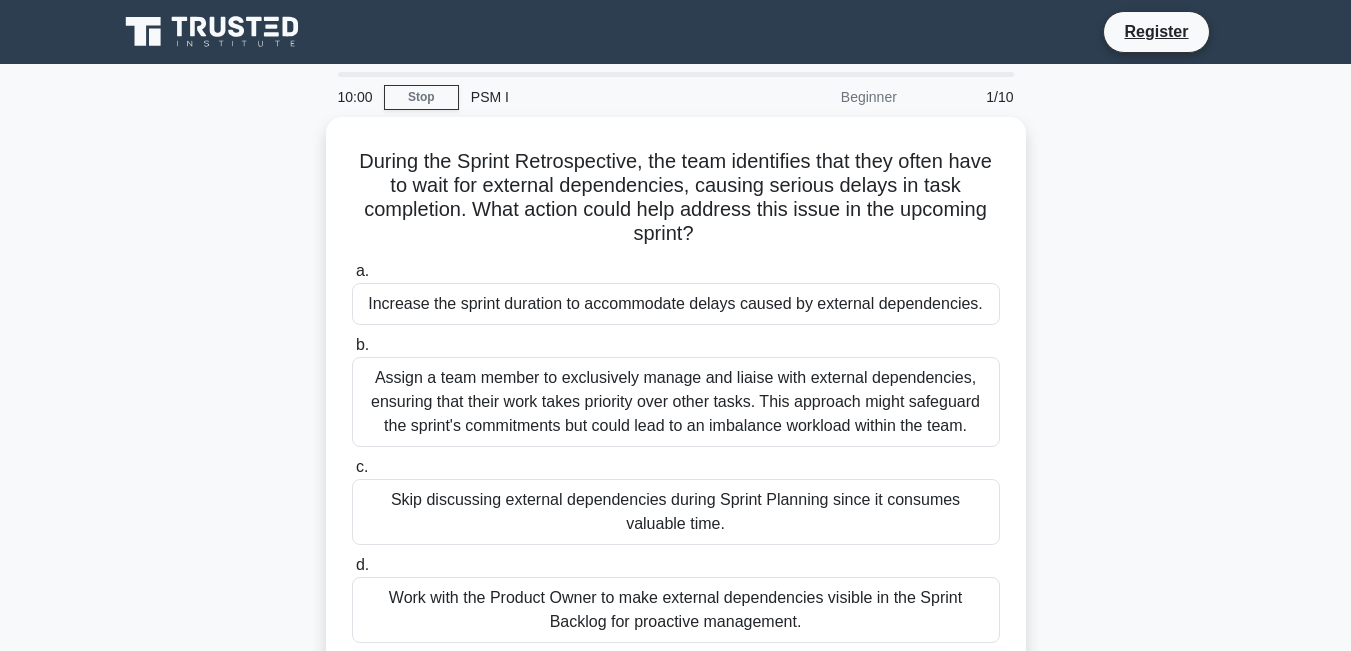 scroll, scrollTop: 0, scrollLeft: 0, axis: both 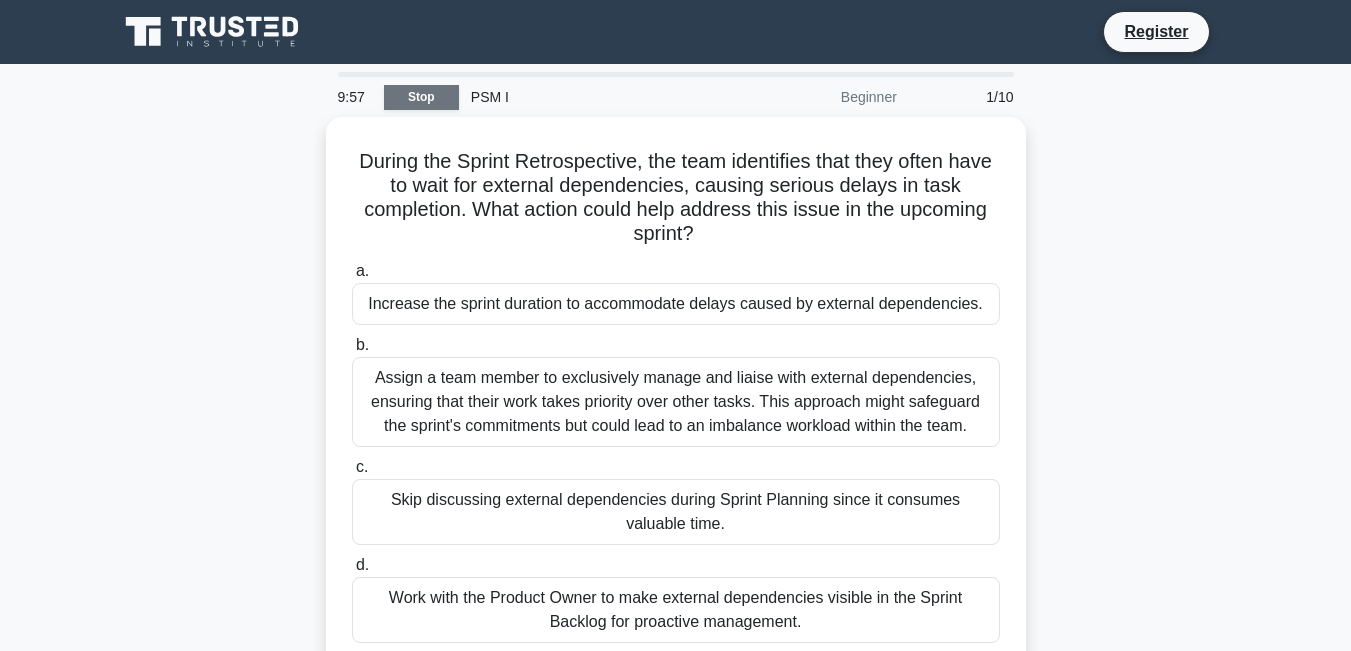click on "Stop" at bounding box center [421, 97] 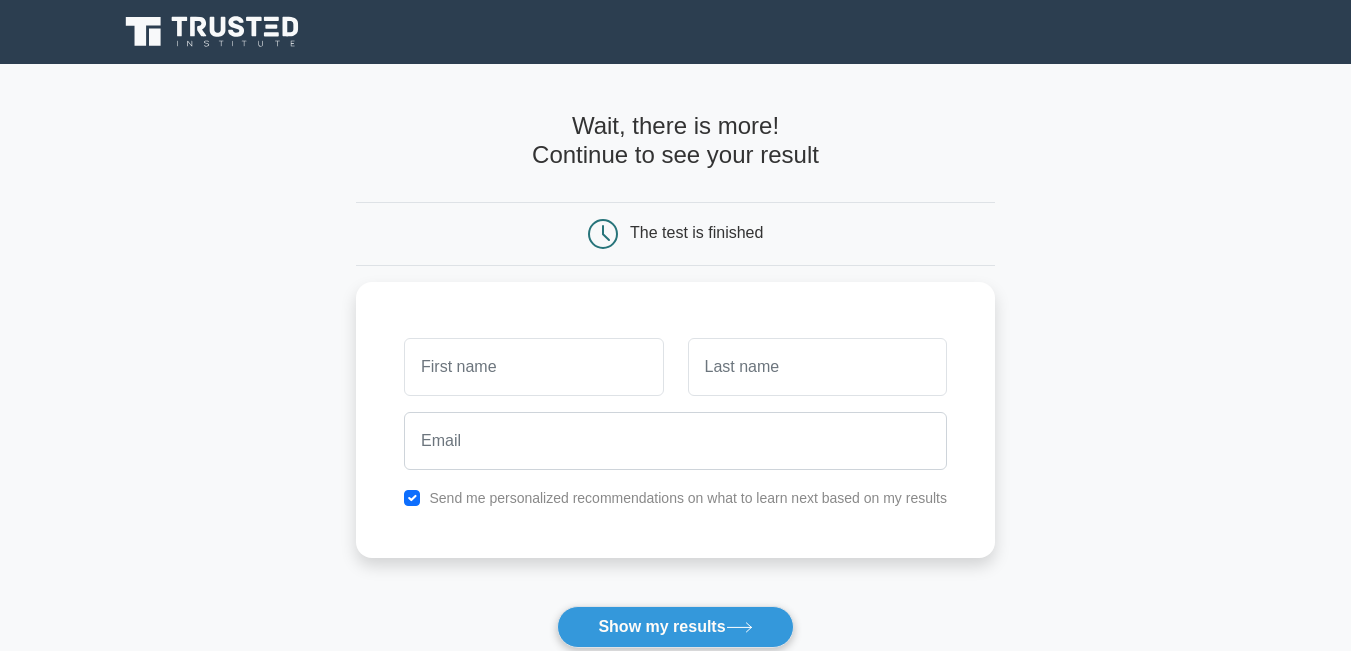 scroll, scrollTop: 0, scrollLeft: 0, axis: both 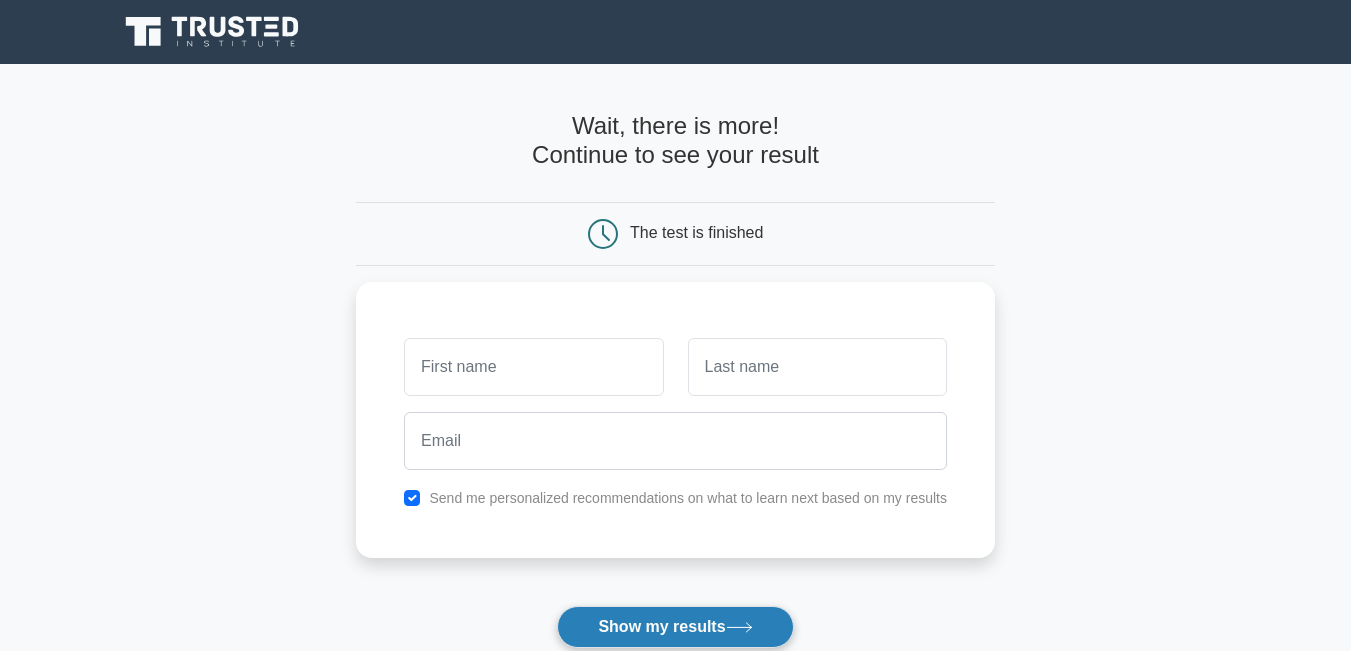 click on "Show my results" at bounding box center (675, 627) 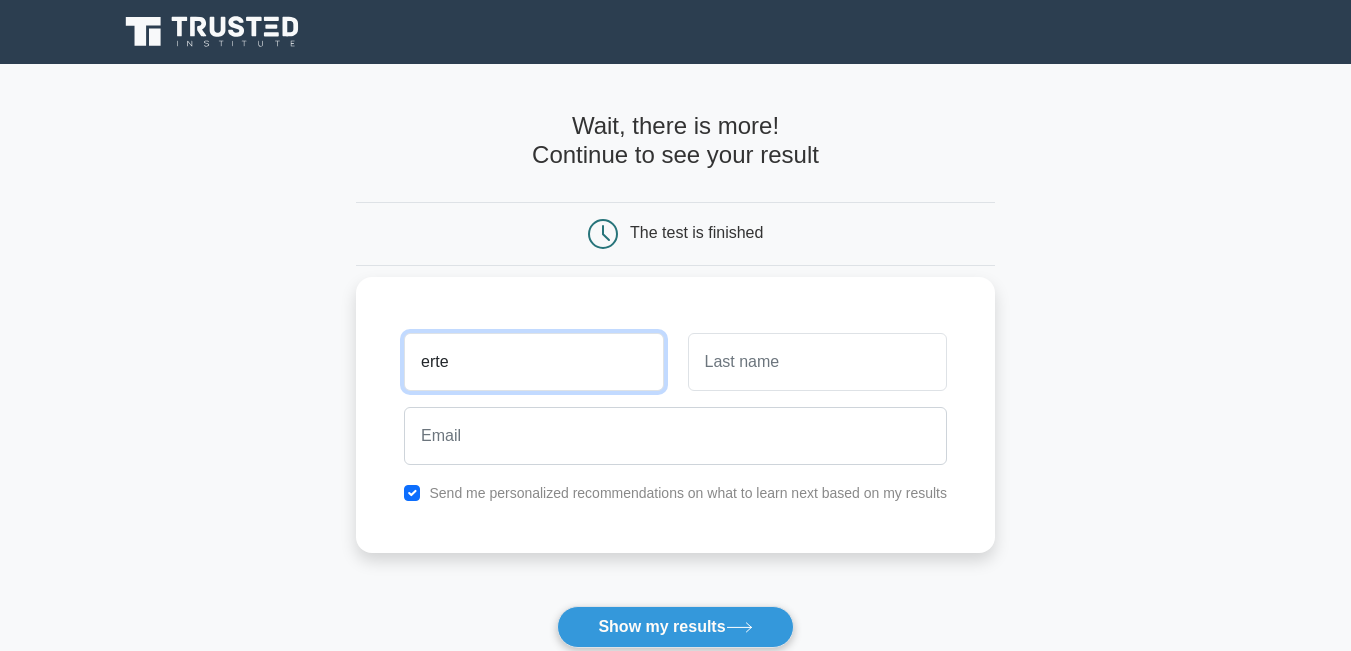 type on "erte" 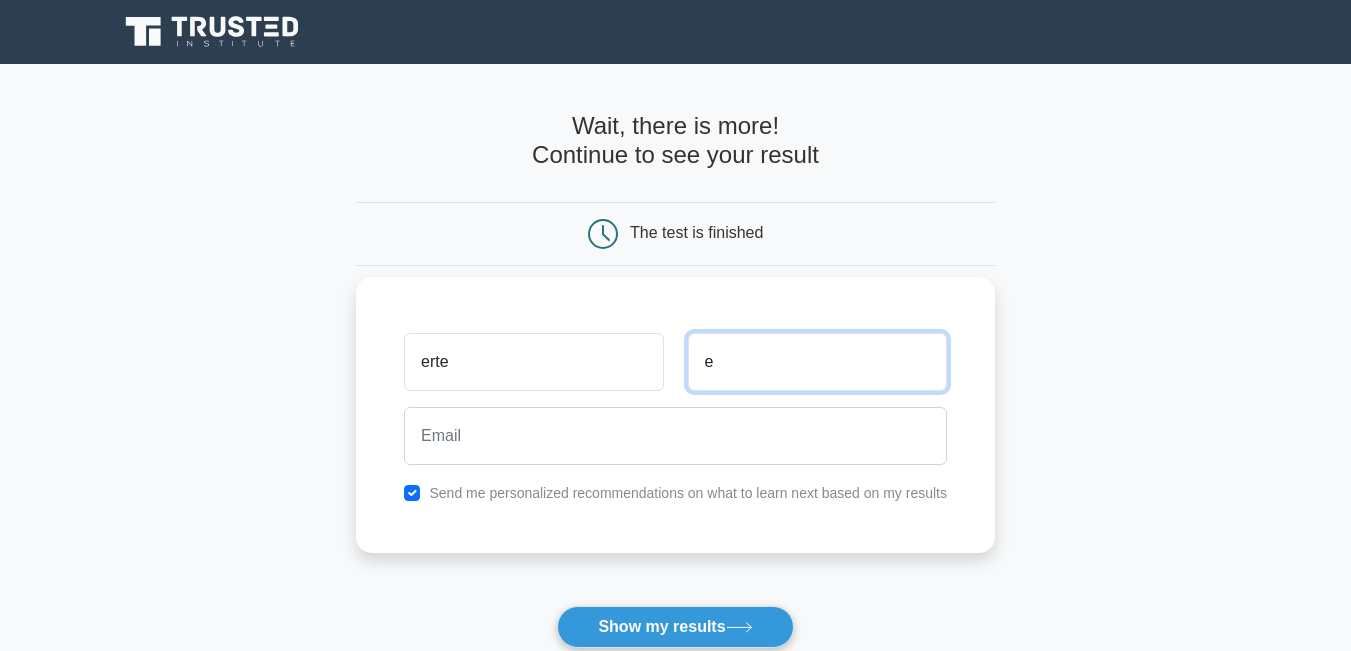 click on "e" at bounding box center (817, 362) 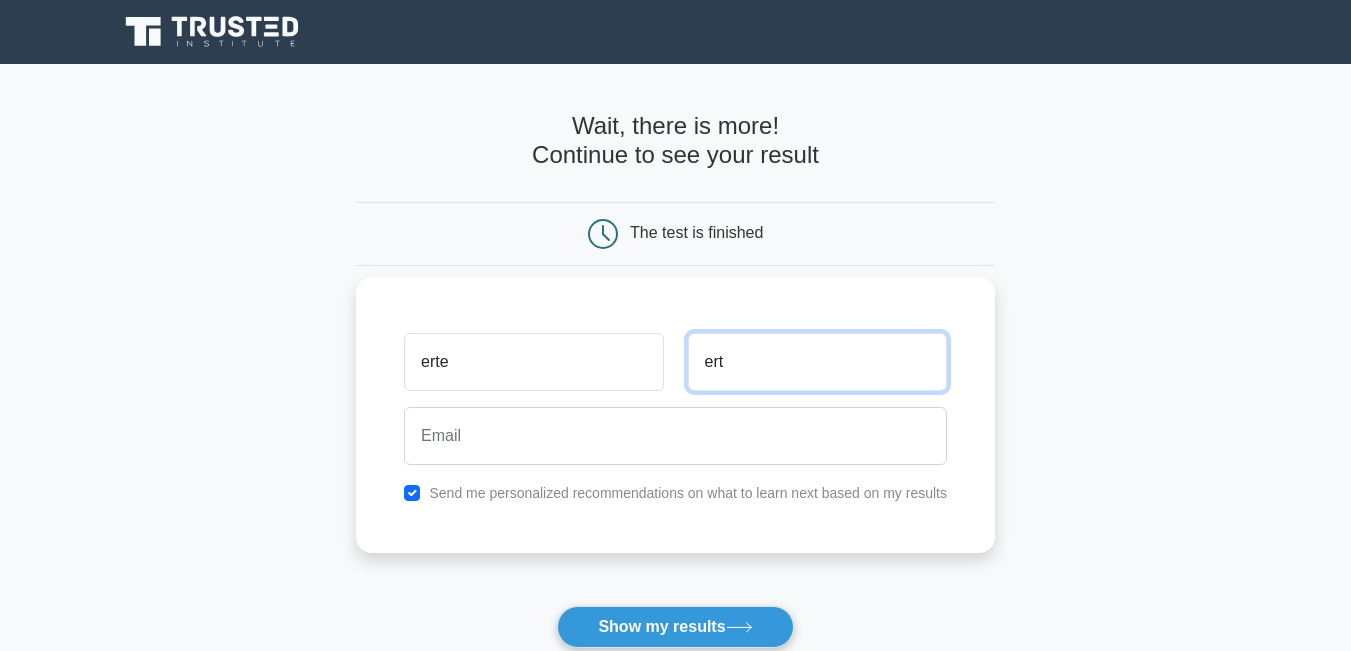 type on "ert" 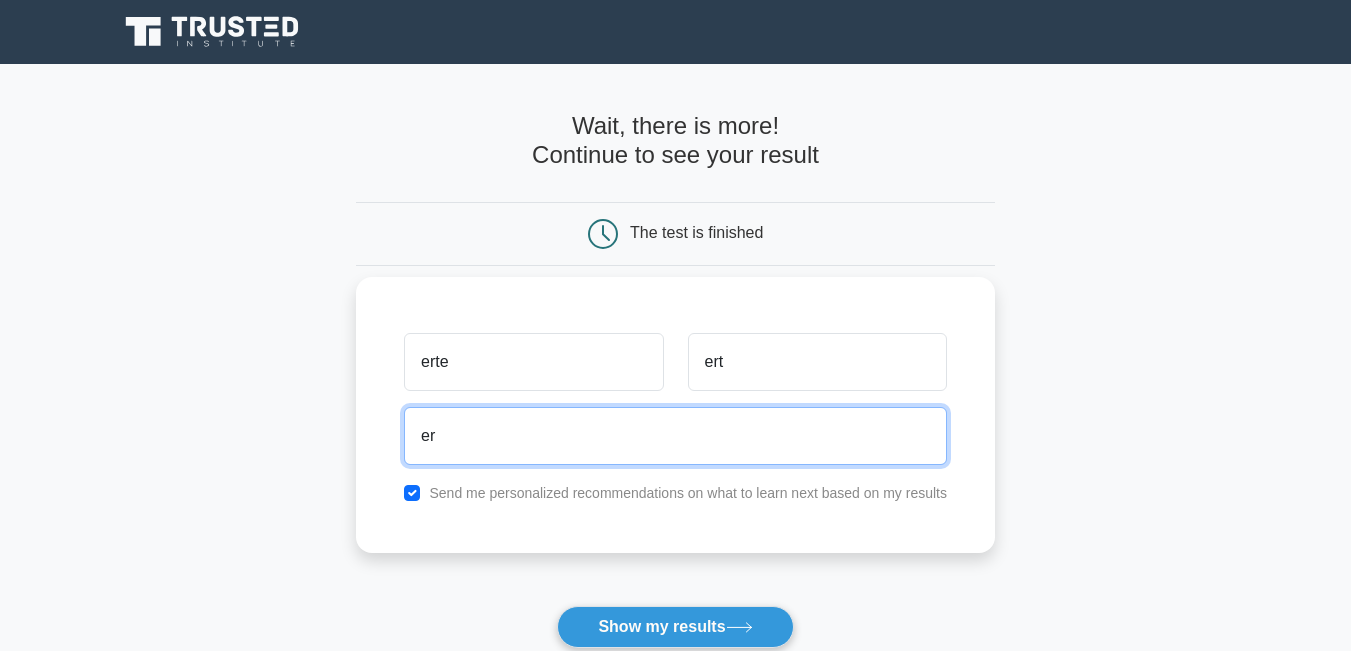 click on "er" at bounding box center (675, 436) 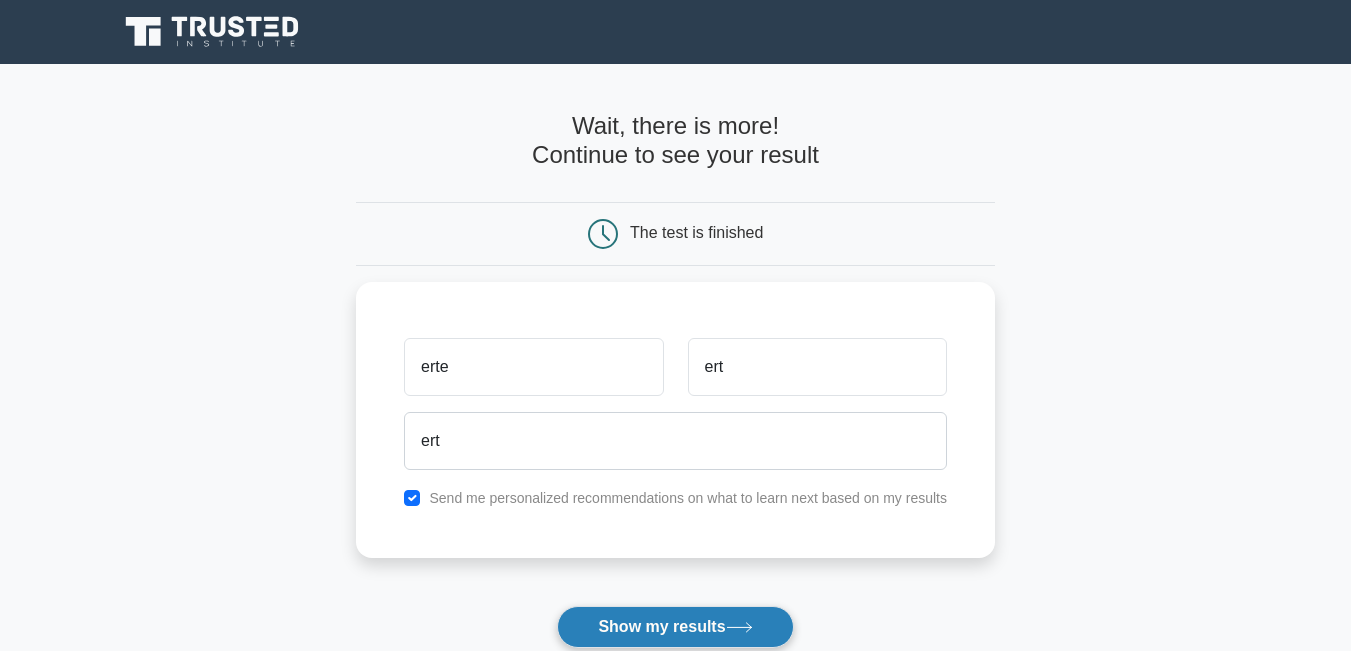 click on "Show my results" at bounding box center [675, 627] 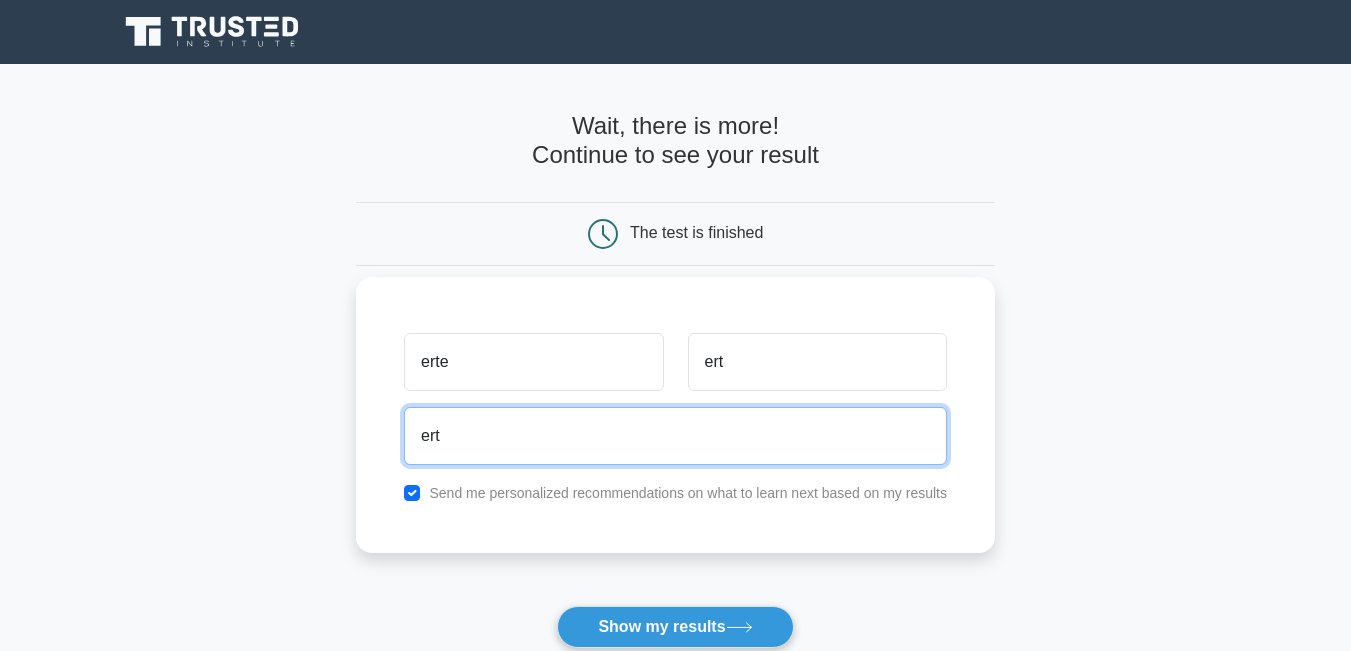 click on "ert" at bounding box center [675, 436] 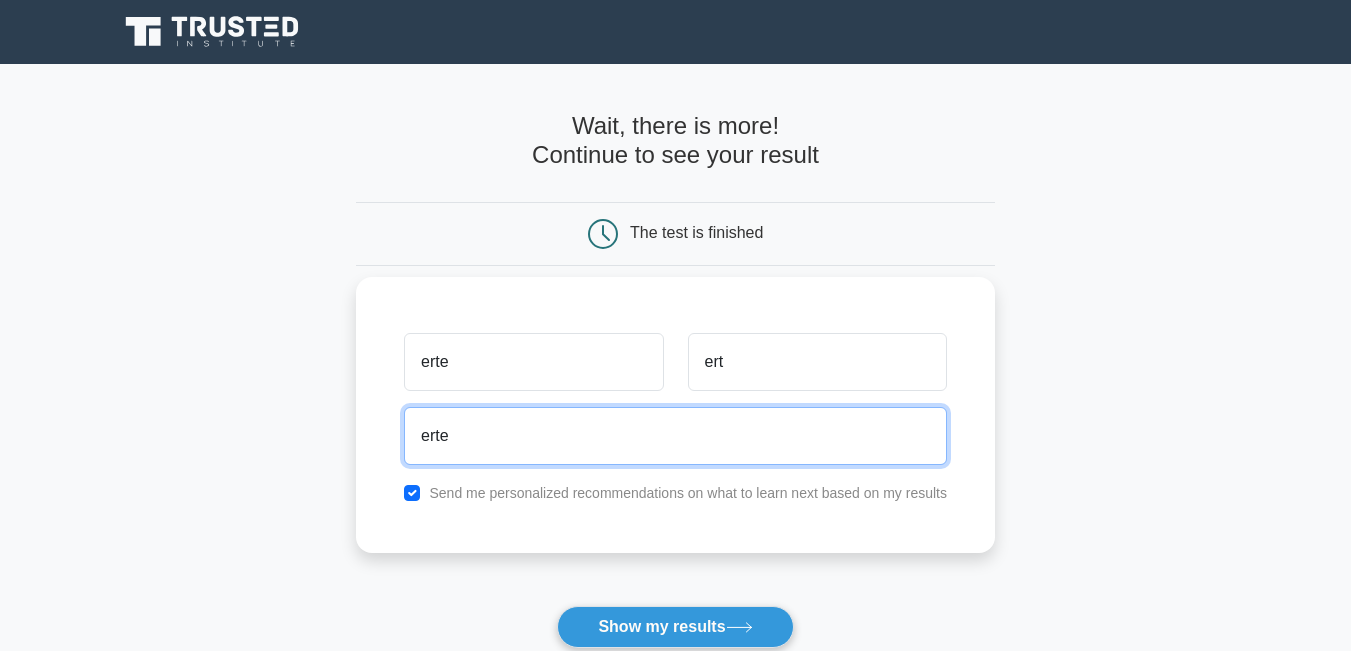 click on "erte" at bounding box center (675, 436) 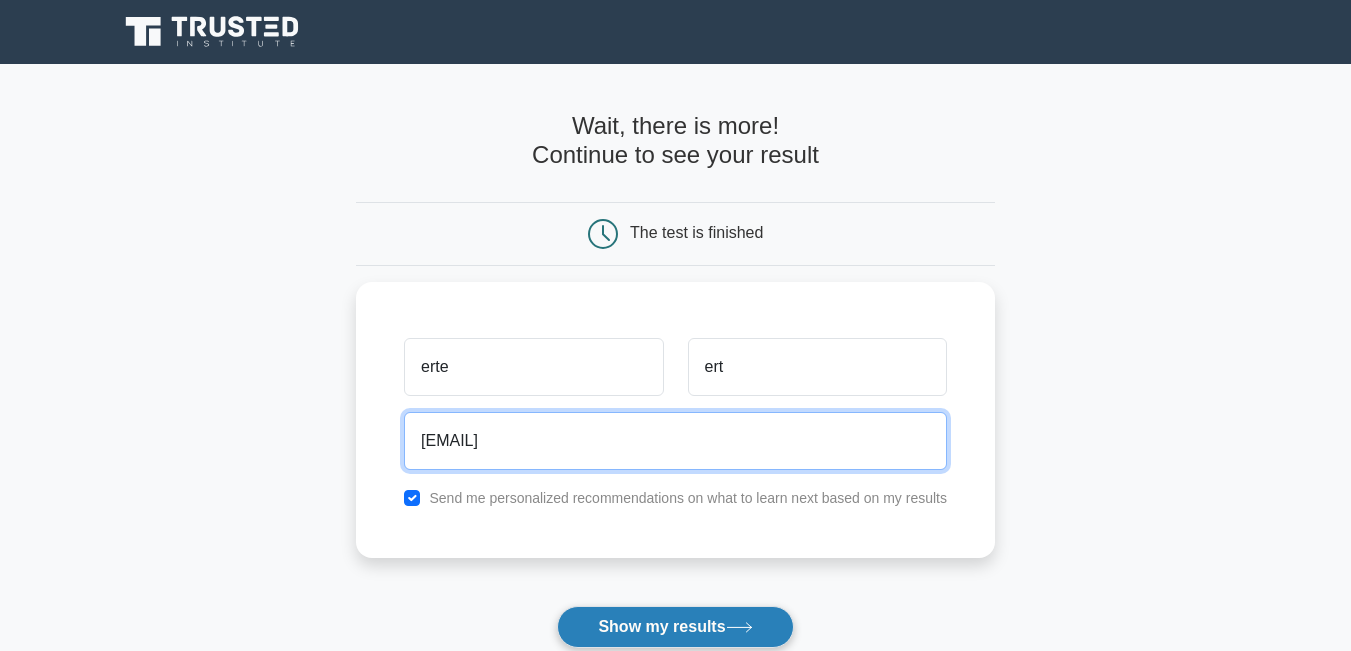 type on "erta@gssfg.cvb" 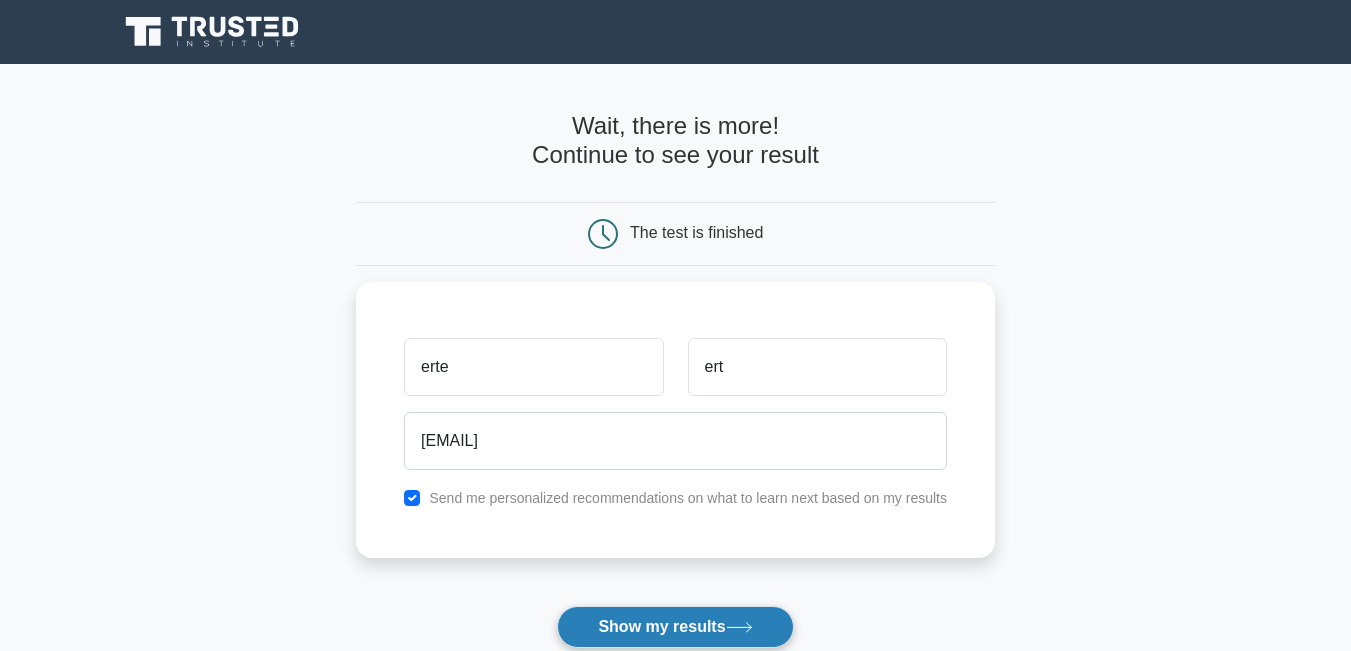 click on "Show my results" at bounding box center (675, 627) 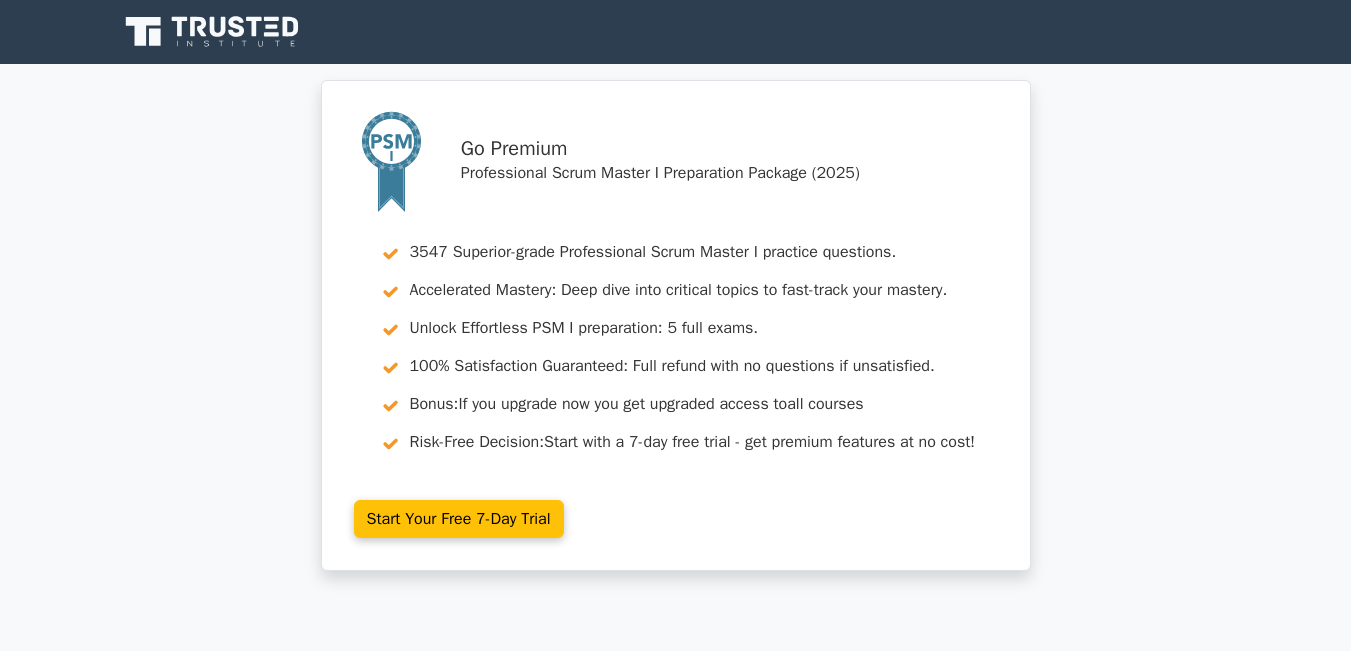 scroll, scrollTop: 0, scrollLeft: 0, axis: both 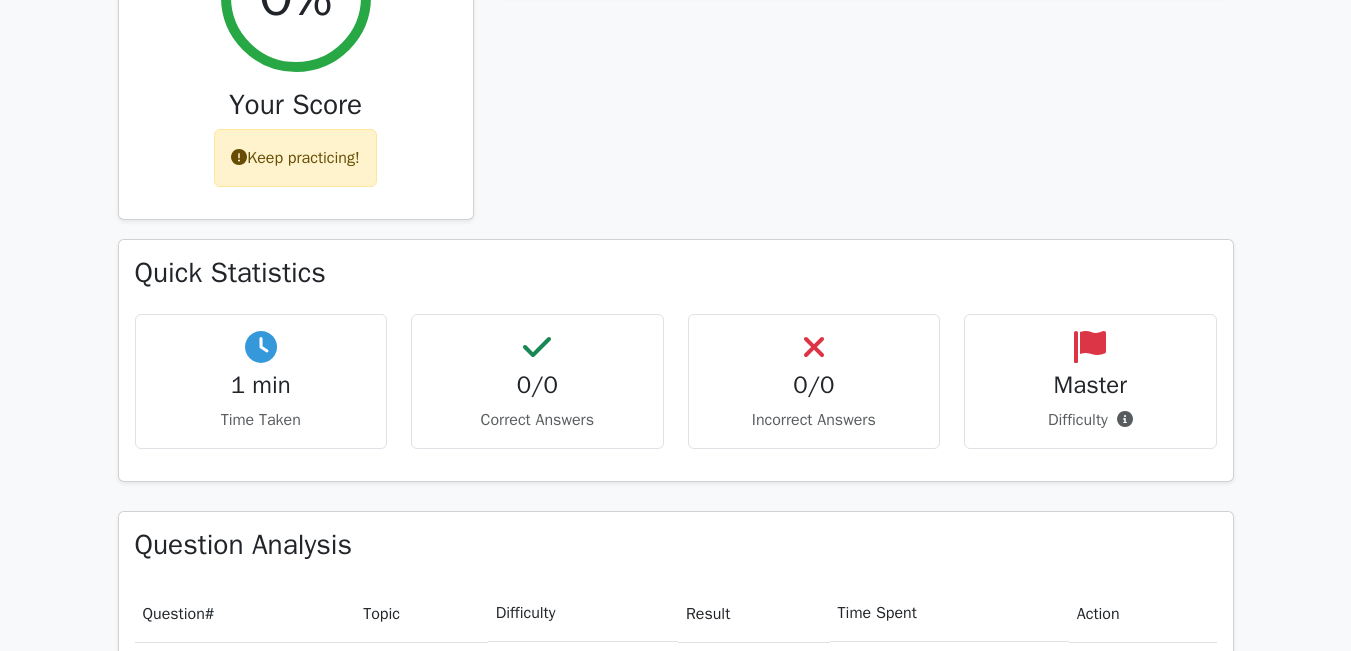 click at bounding box center (814, 347) 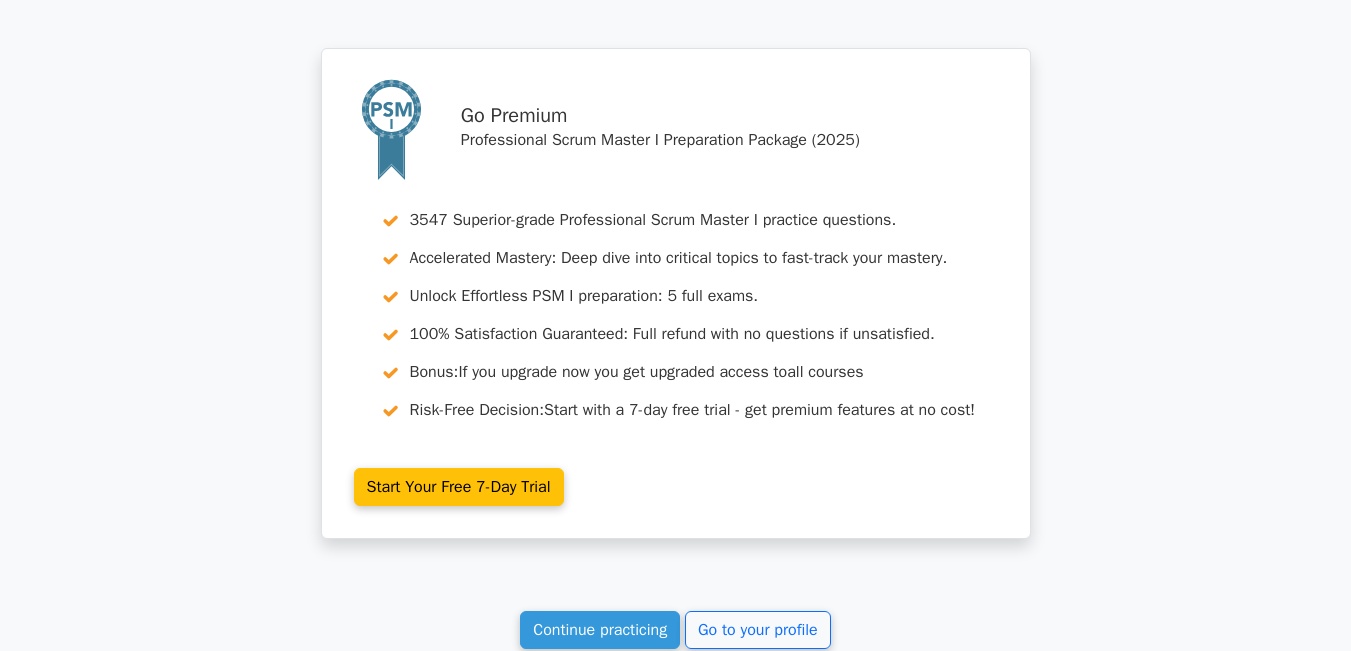 scroll, scrollTop: 1882, scrollLeft: 0, axis: vertical 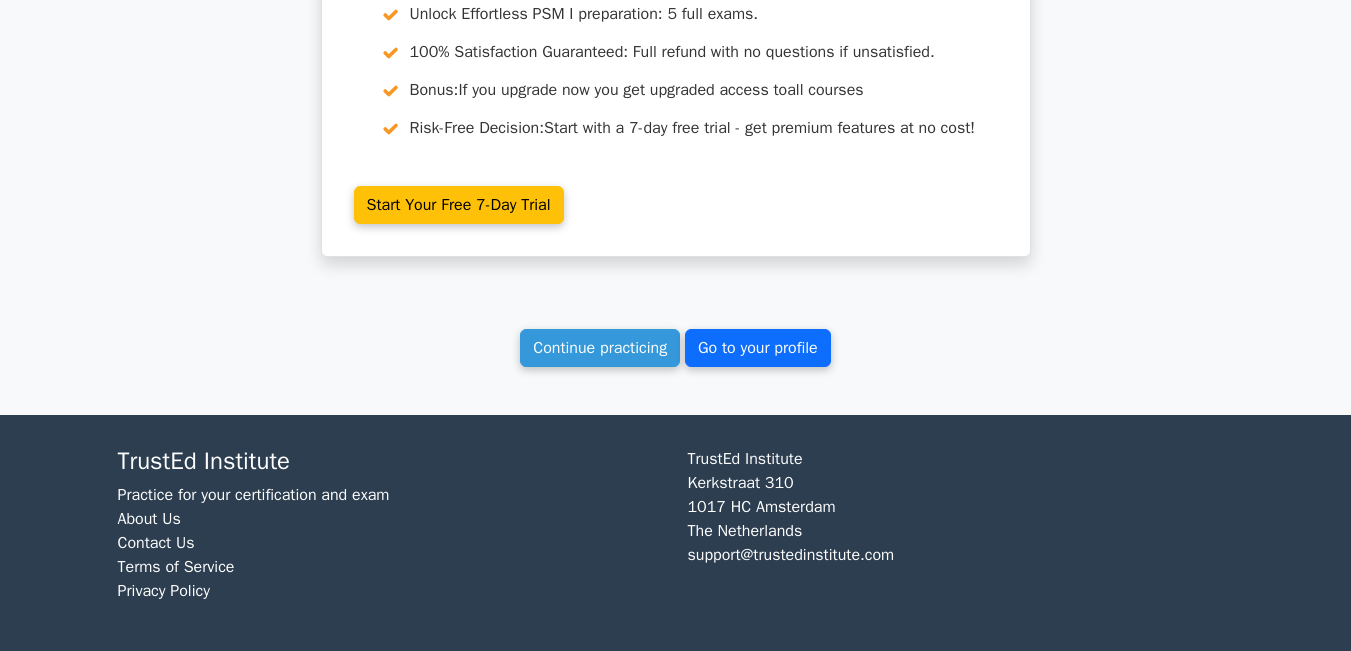 click on "Go to your profile" at bounding box center [758, 348] 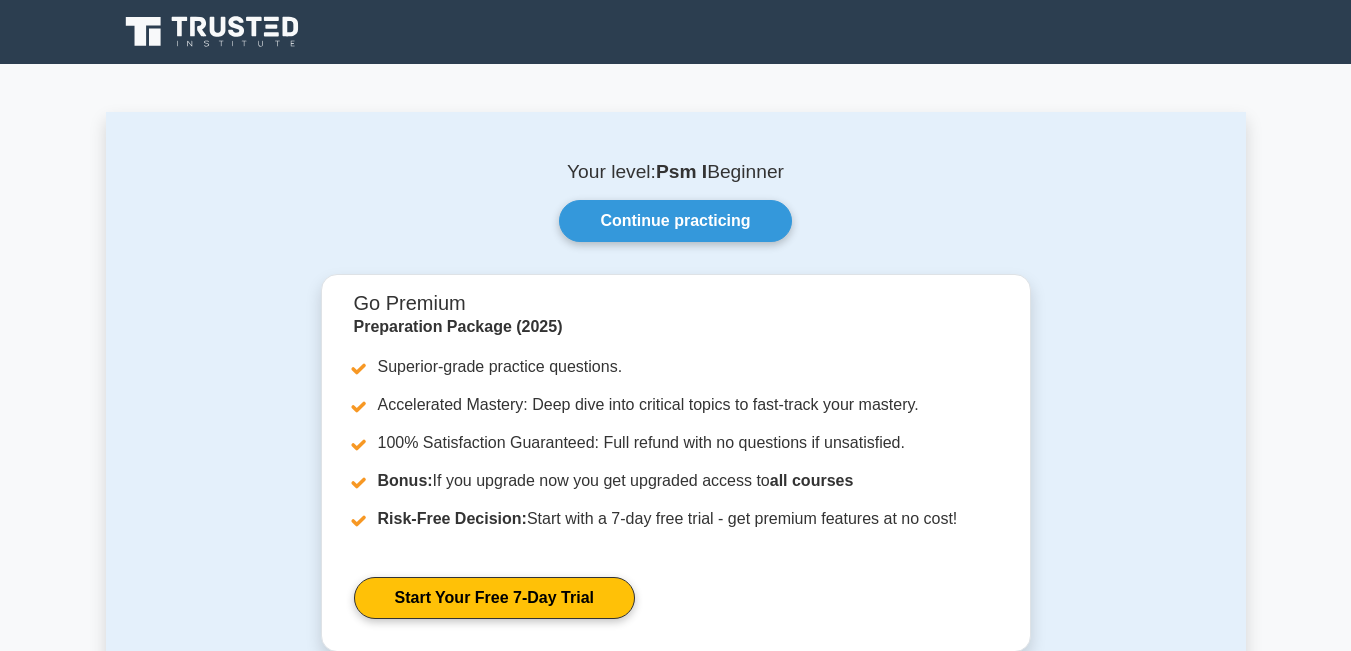 scroll, scrollTop: 0, scrollLeft: 0, axis: both 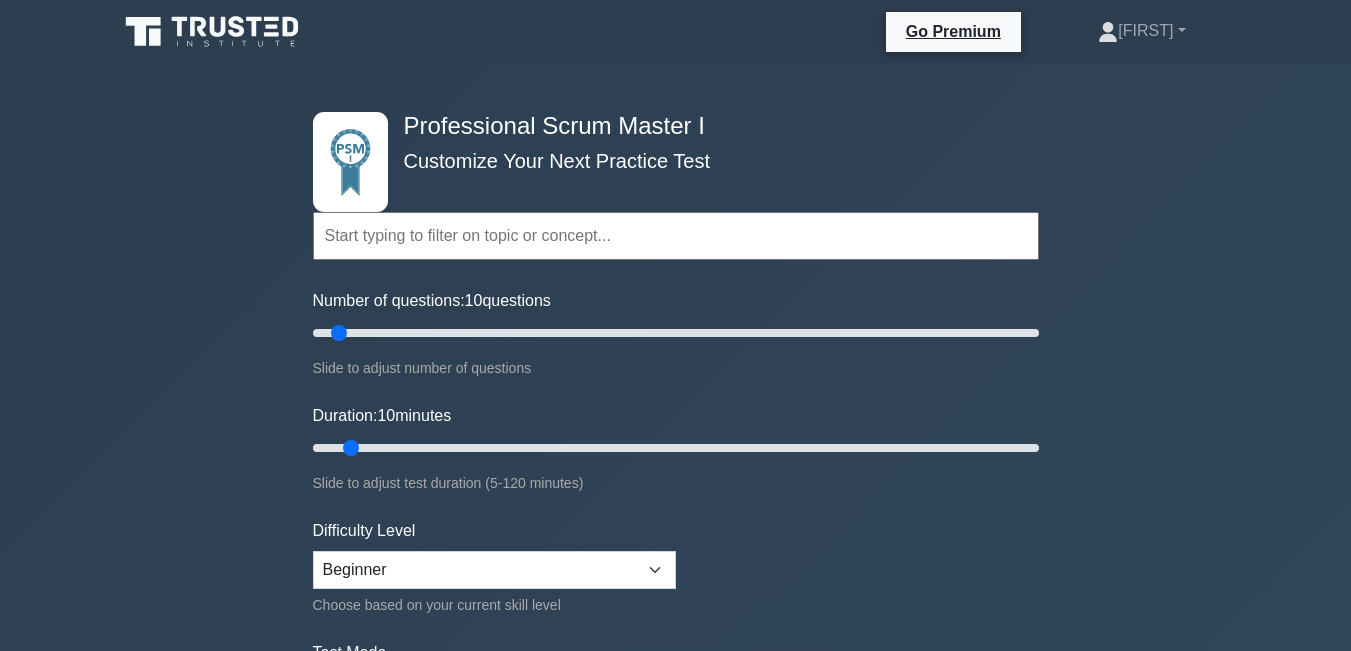 click at bounding box center (676, 236) 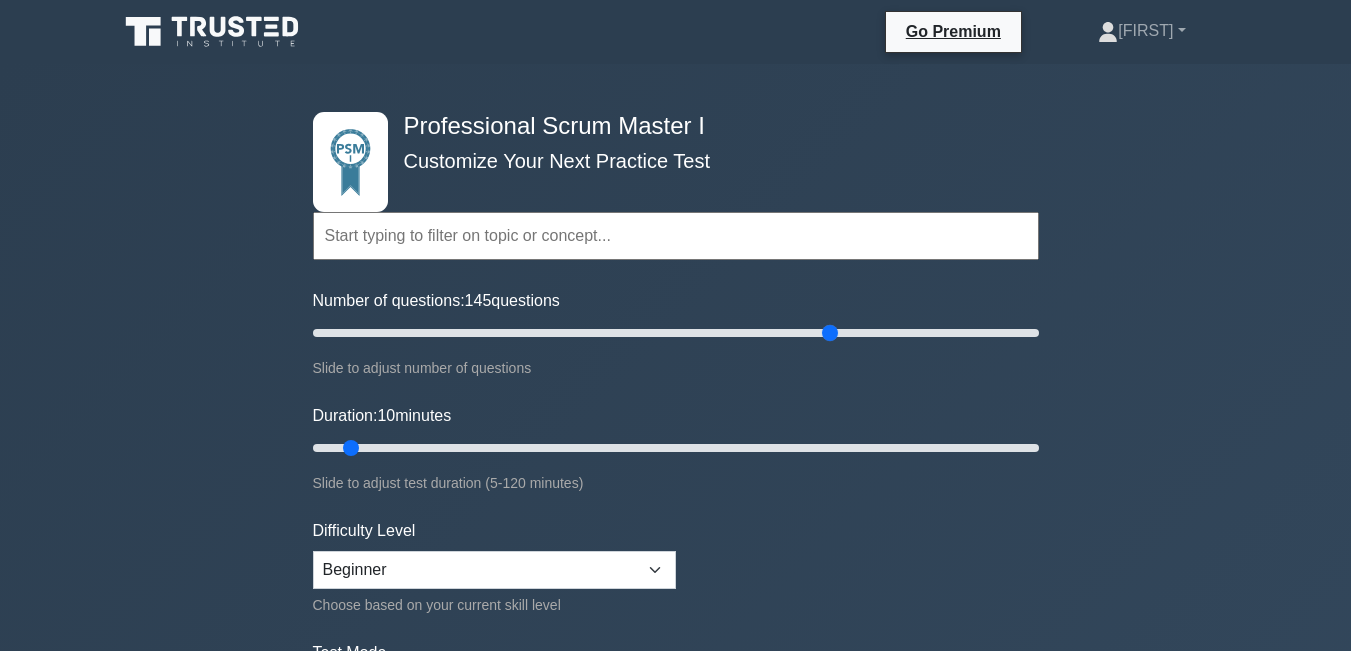 drag, startPoint x: 448, startPoint y: 330, endPoint x: 834, endPoint y: 318, distance: 386.1865 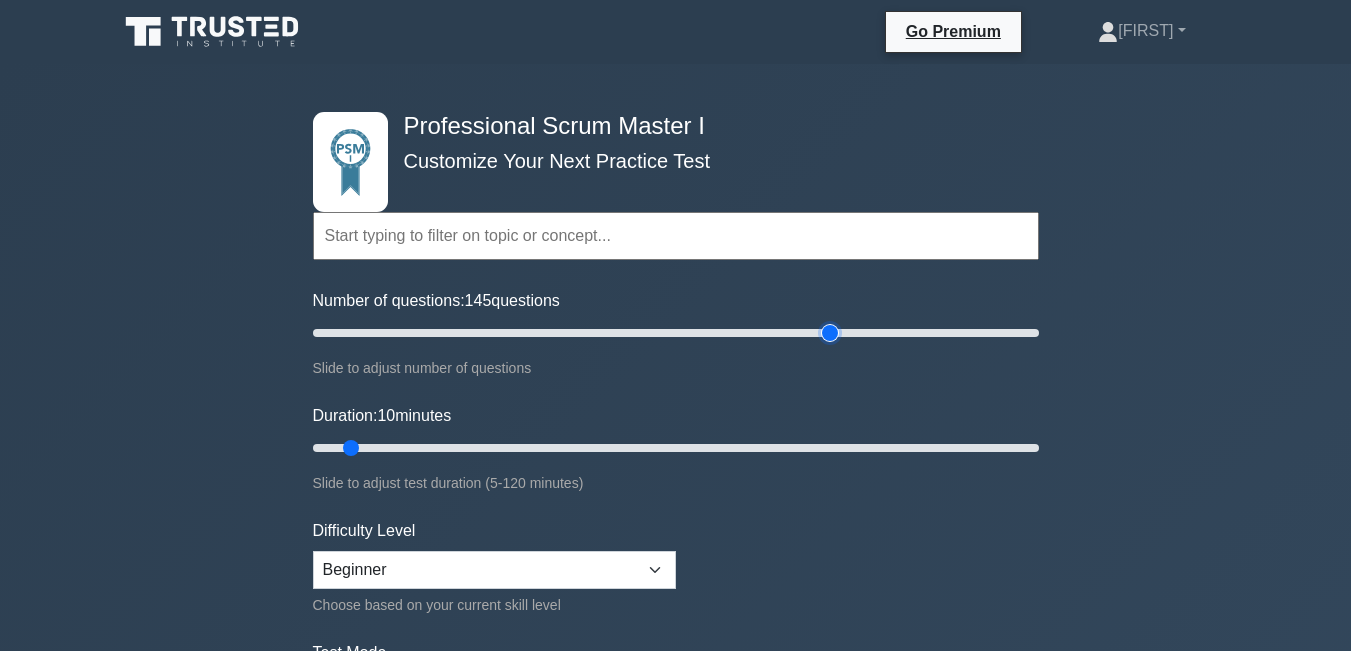 type on "145" 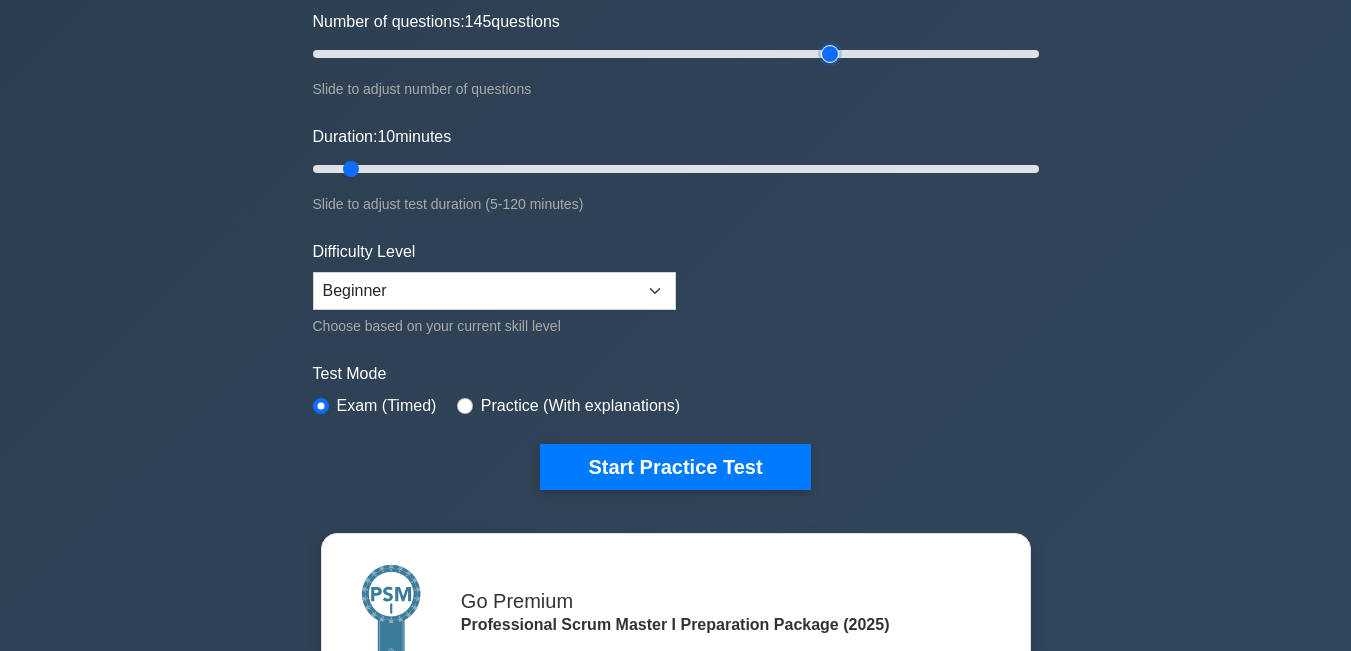 scroll, scrollTop: 300, scrollLeft: 0, axis: vertical 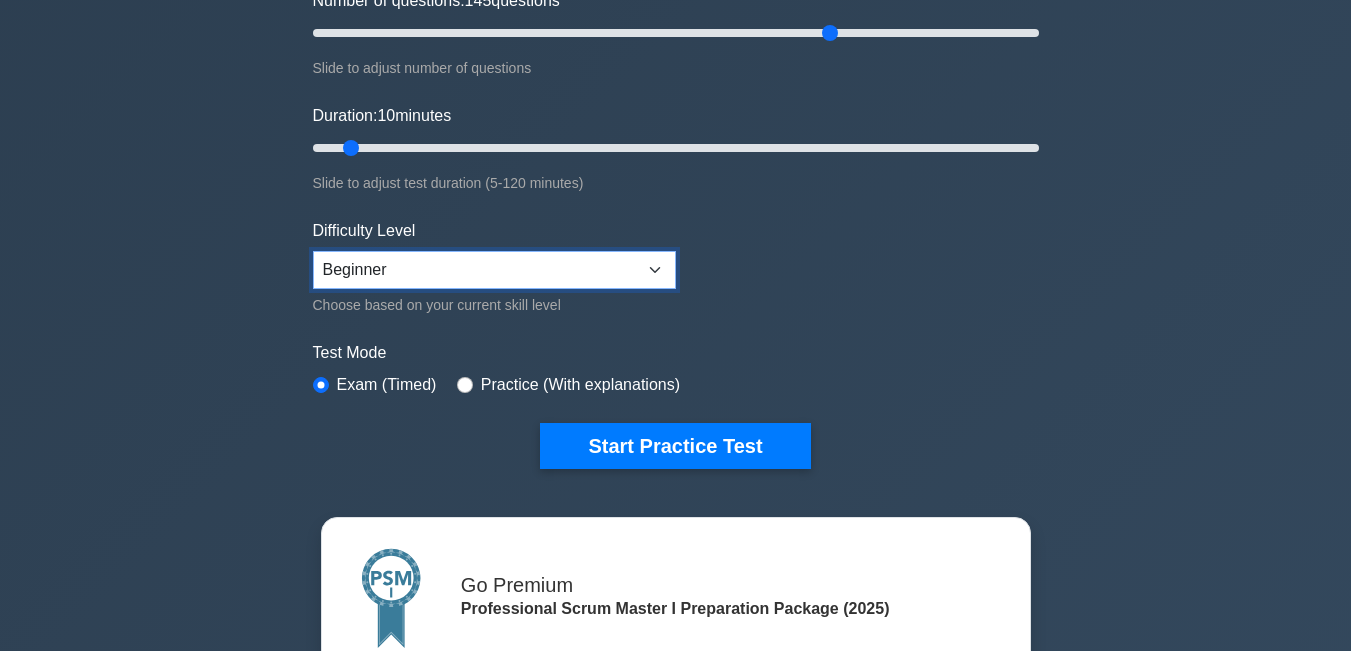 click on "Beginner
Intermediate
Expert" at bounding box center [494, 270] 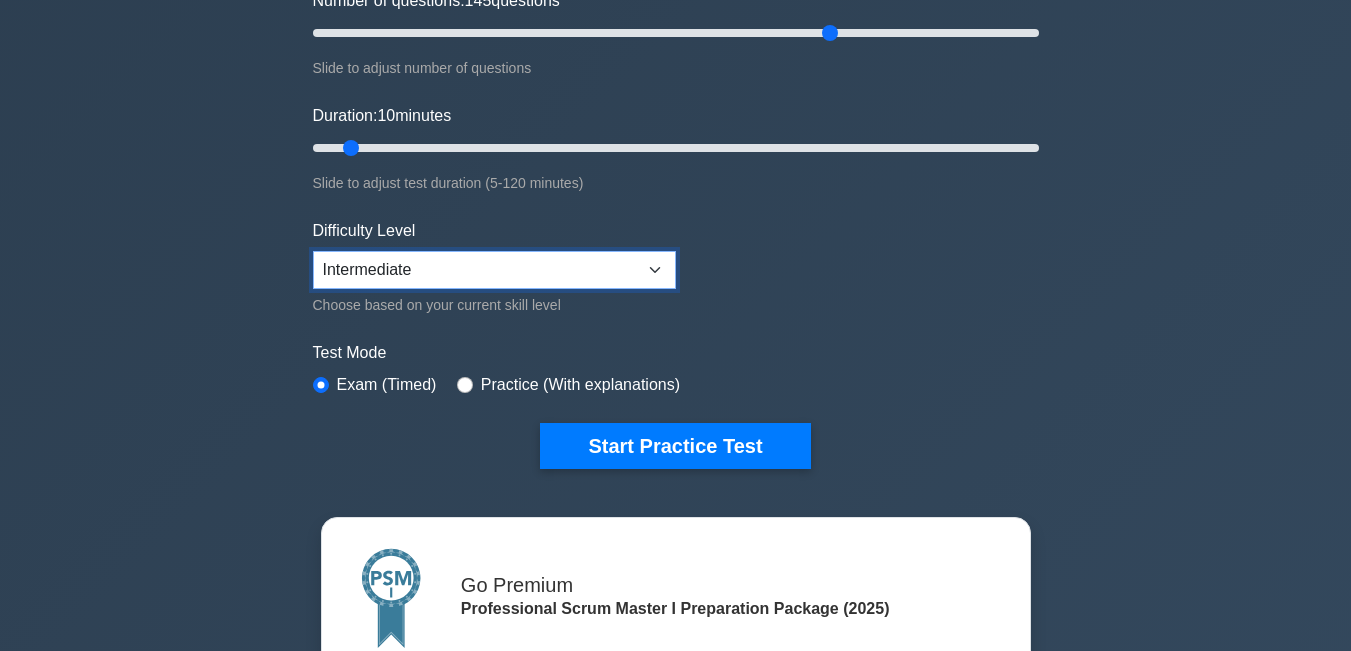 click on "Beginner
Intermediate
Expert" at bounding box center [494, 270] 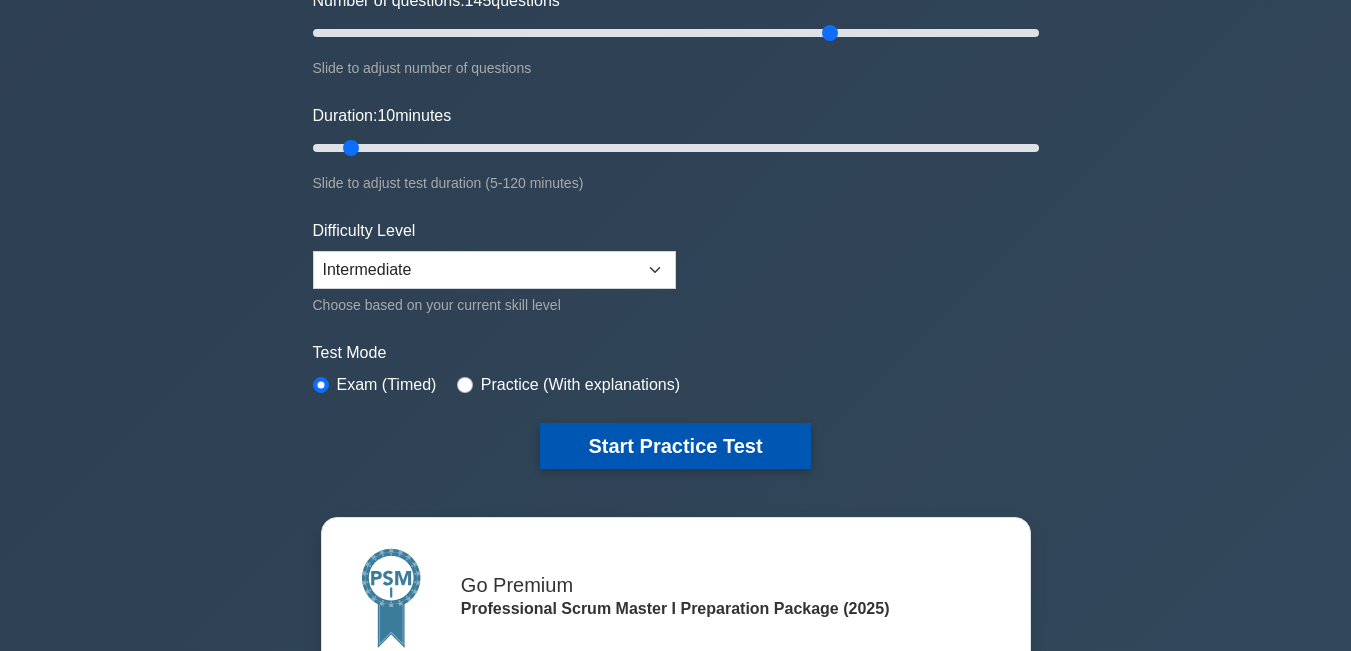 click on "Start Practice Test" at bounding box center (675, 446) 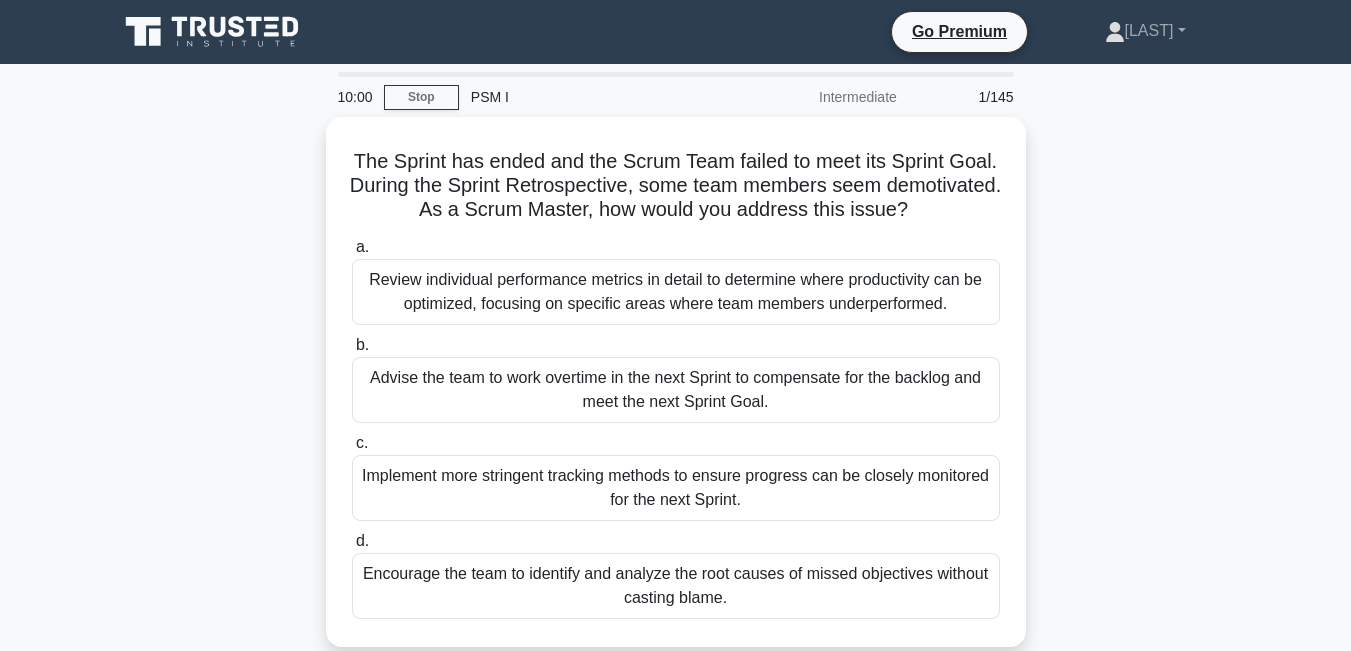 scroll, scrollTop: 0, scrollLeft: 0, axis: both 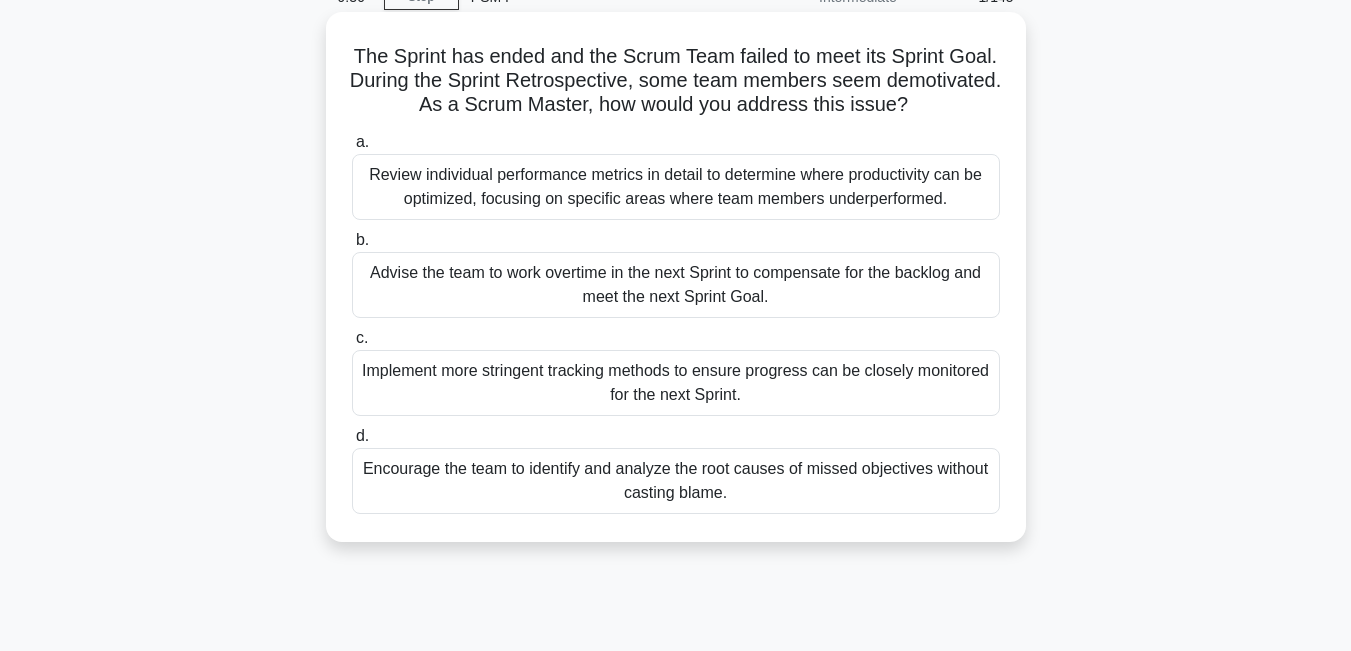 click on "Encourage the team to identify and analyze the root causes of missed objectives without casting blame." at bounding box center (676, 481) 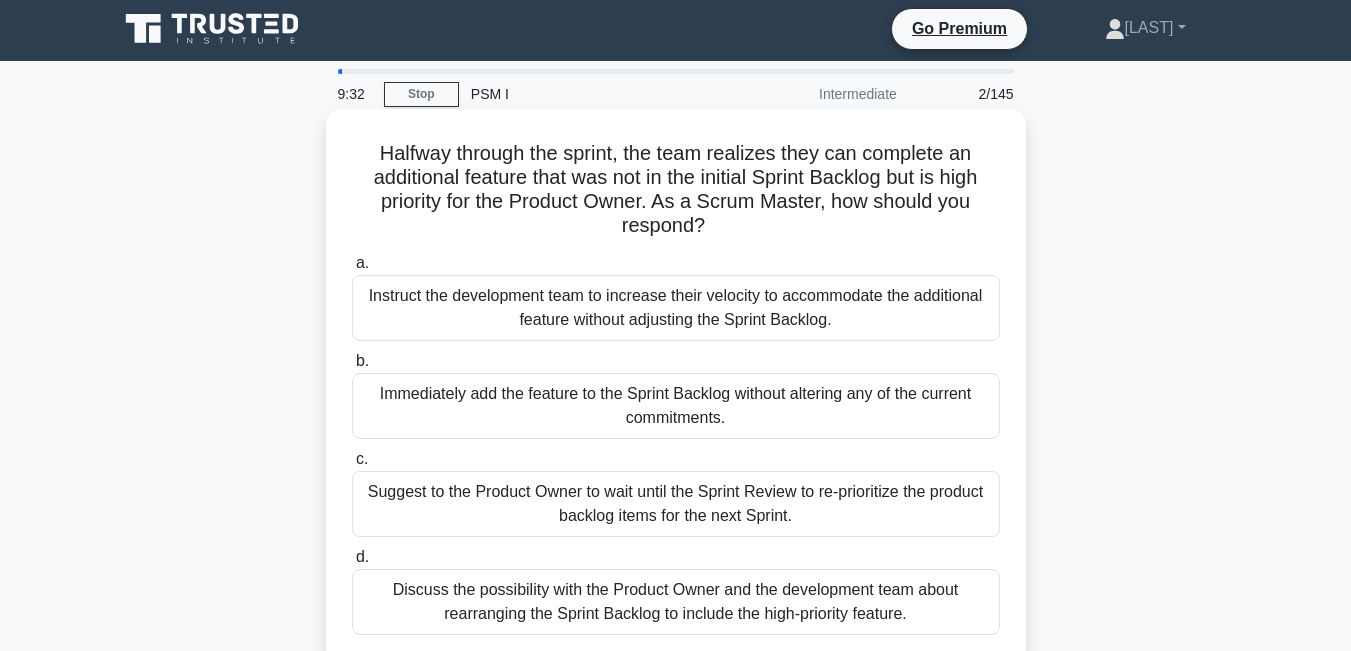 scroll, scrollTop: 0, scrollLeft: 0, axis: both 